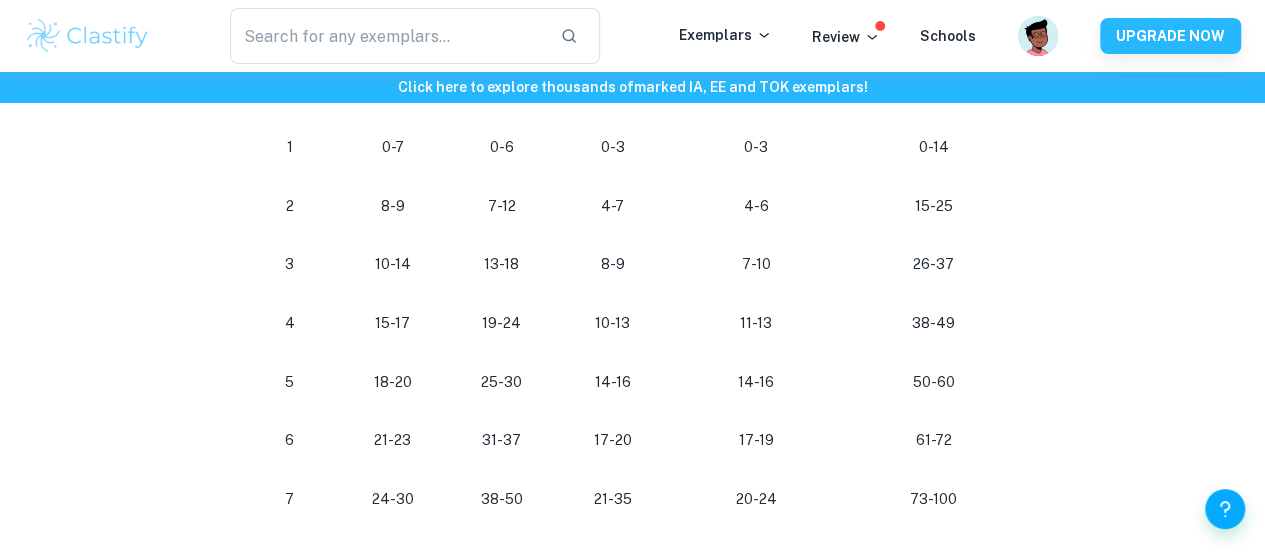 scroll, scrollTop: 1935, scrollLeft: 0, axis: vertical 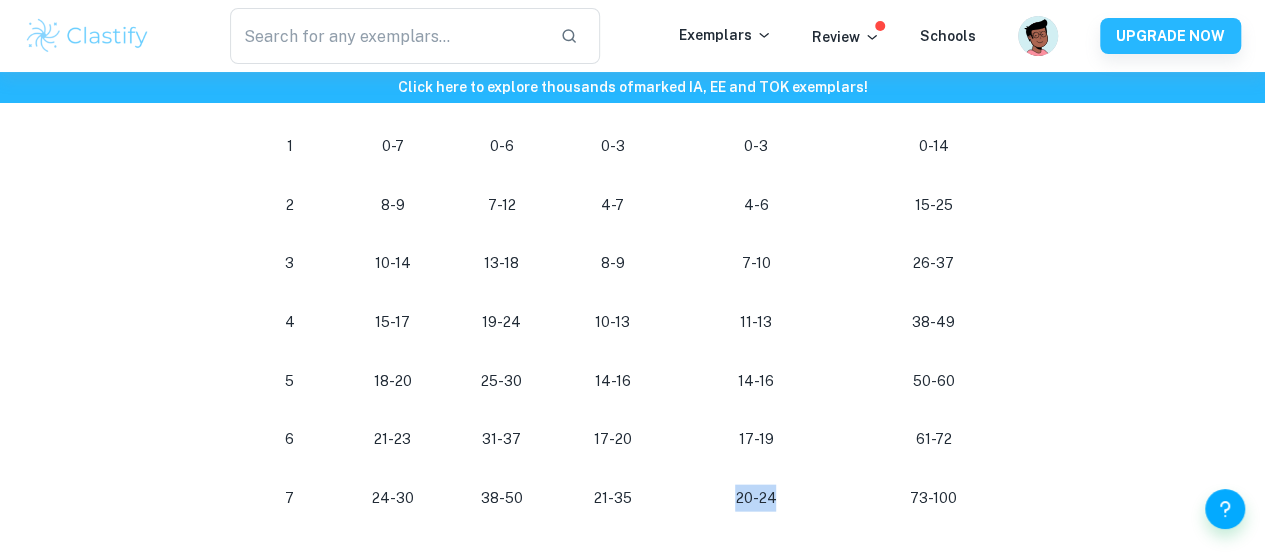 drag, startPoint x: 738, startPoint y: 507, endPoint x: 773, endPoint y: 507, distance: 35 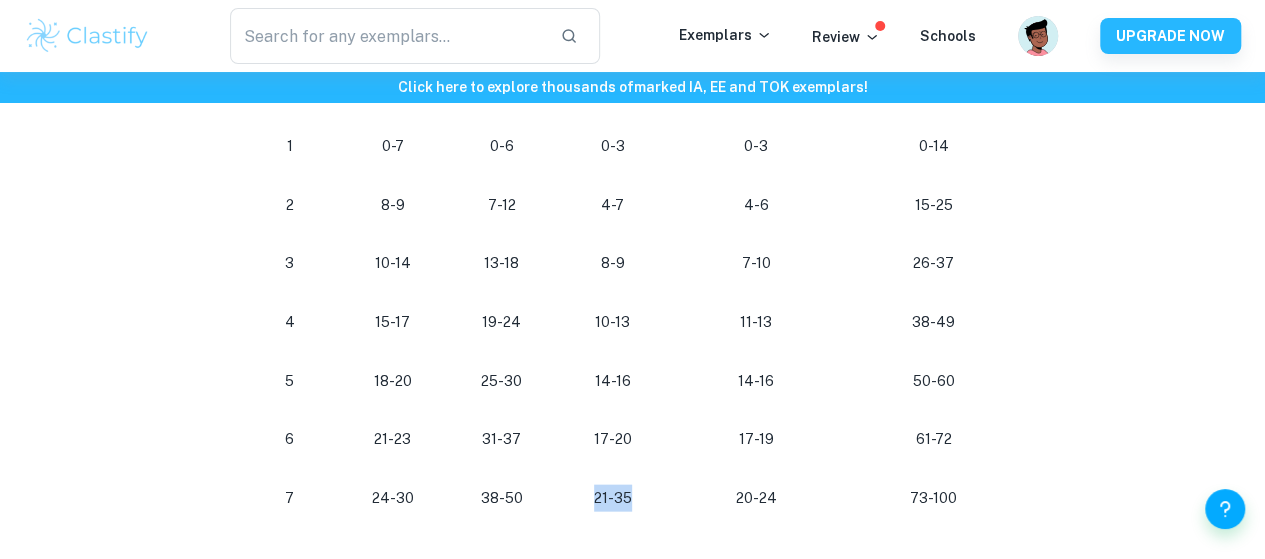 drag, startPoint x: 629, startPoint y: 509, endPoint x: 598, endPoint y: 509, distance: 31 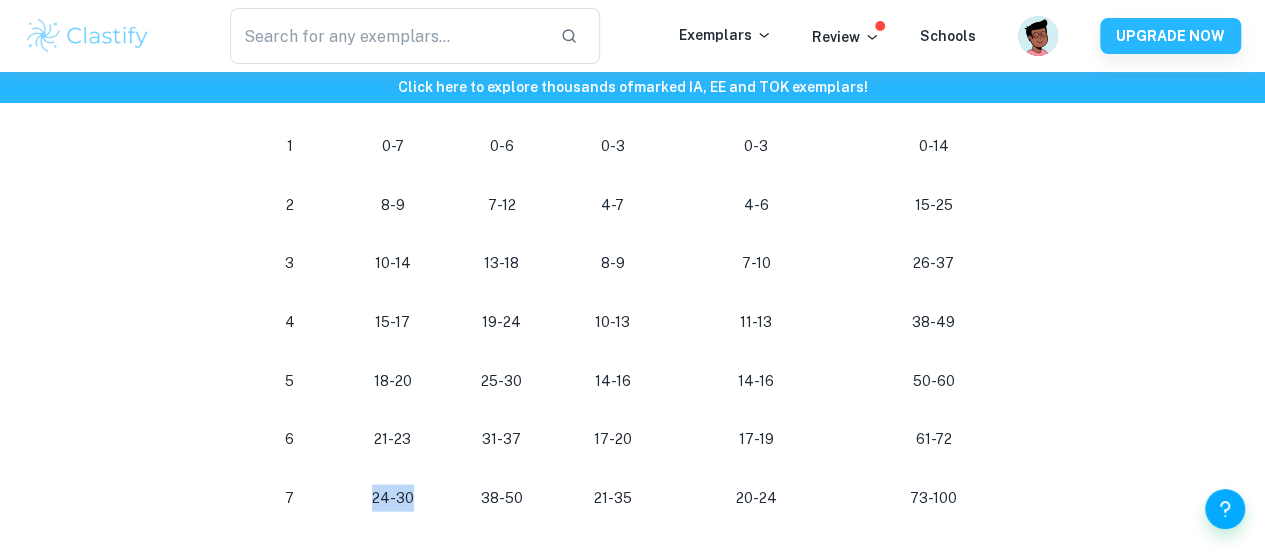 drag, startPoint x: 370, startPoint y: 509, endPoint x: 417, endPoint y: 507, distance: 47.042534 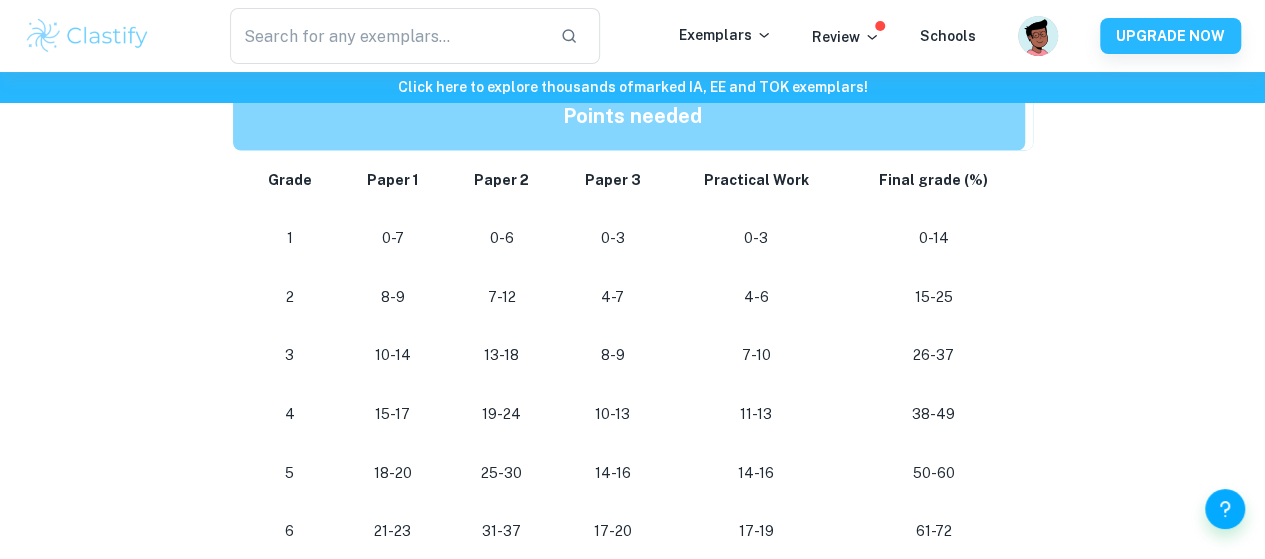 scroll, scrollTop: 1996, scrollLeft: 0, axis: vertical 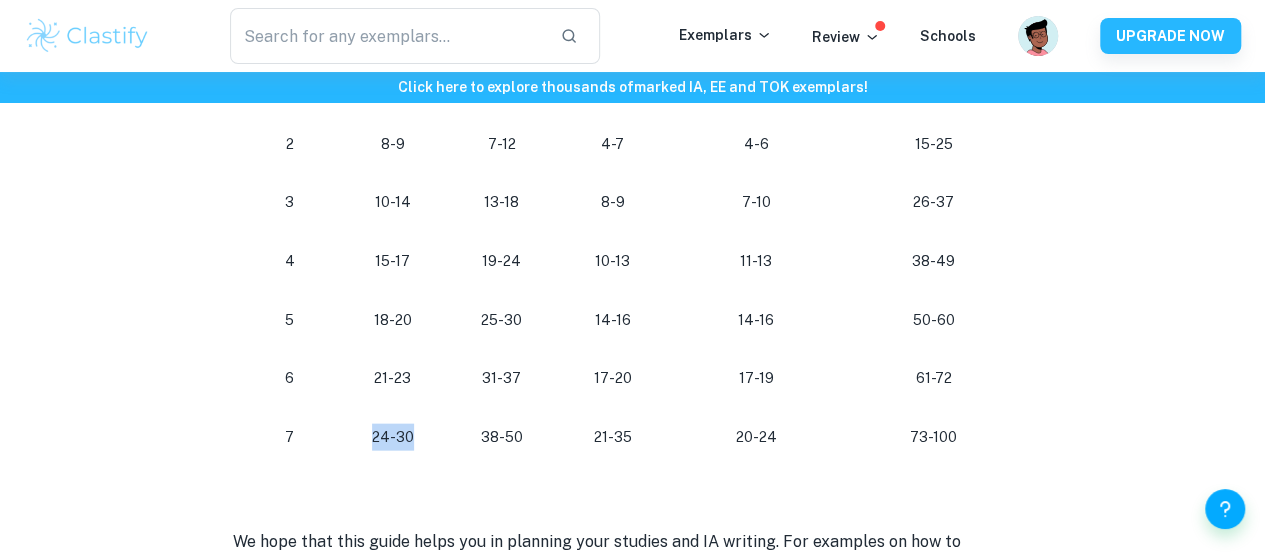 click on "24-30" at bounding box center (392, 437) 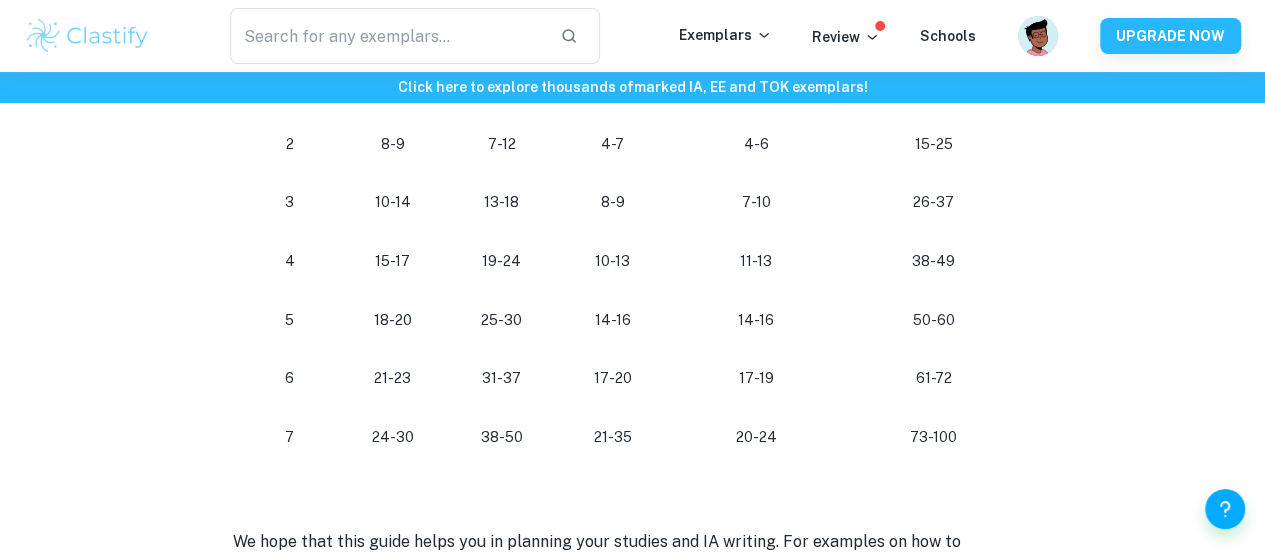 click on "24-30" at bounding box center (392, 437) 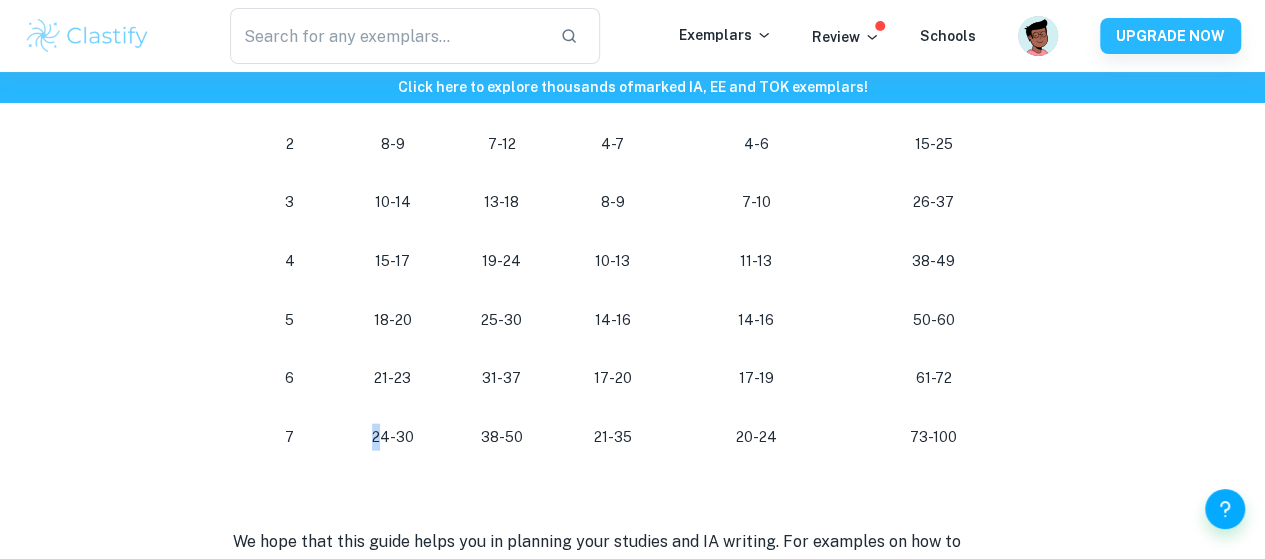 click on "24-30" at bounding box center (392, 437) 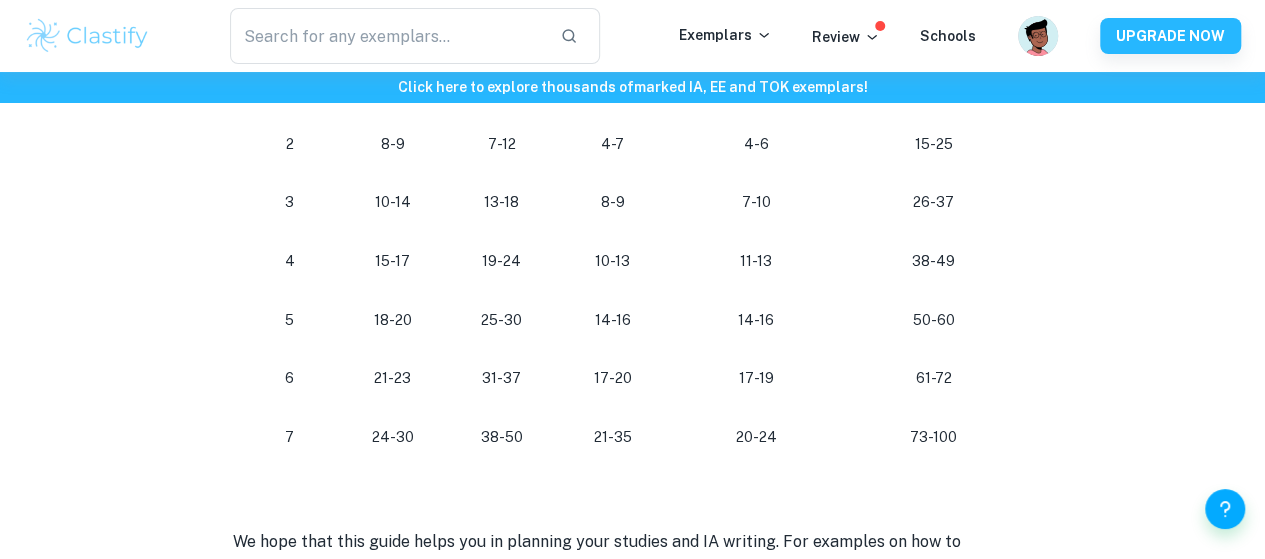 click on "24-30" at bounding box center (392, 437) 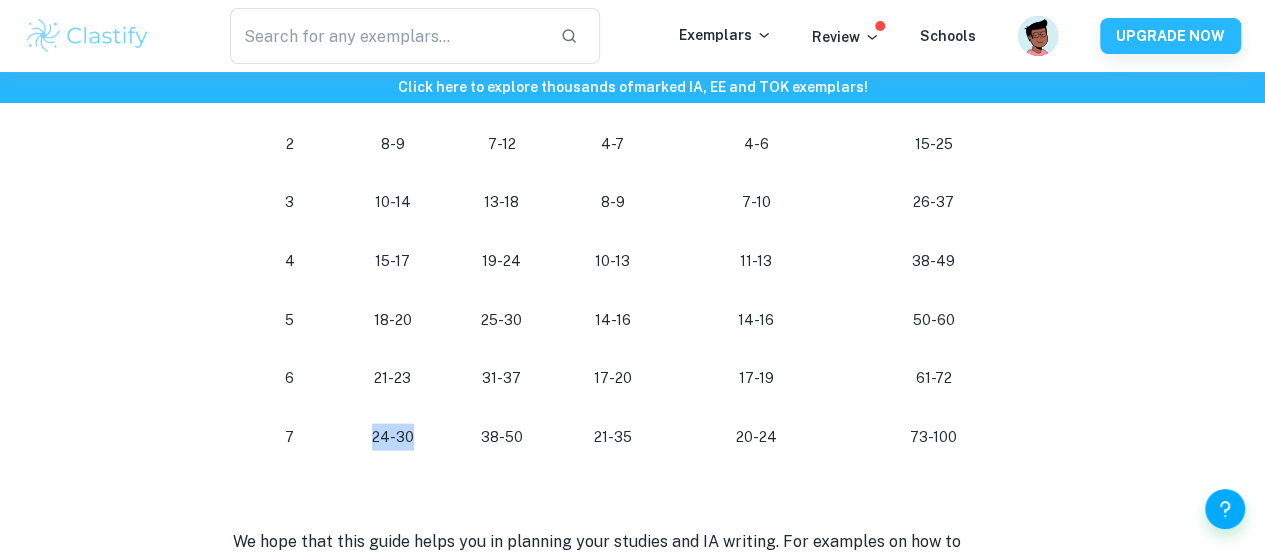 drag, startPoint x: 414, startPoint y: 447, endPoint x: 367, endPoint y: 450, distance: 47.095646 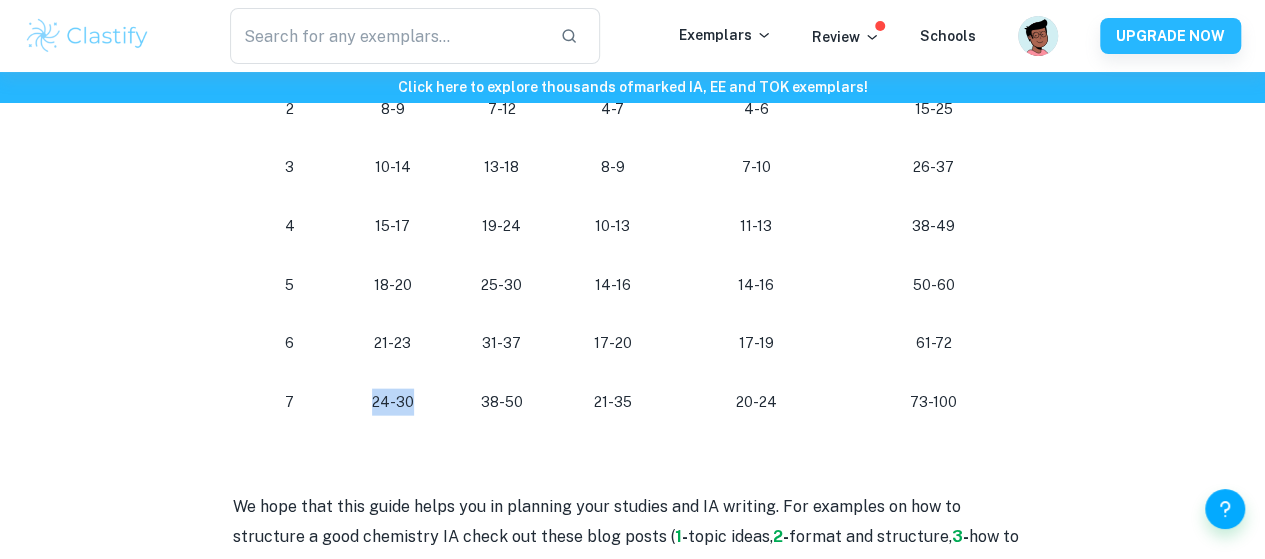 scroll, scrollTop: 2037, scrollLeft: 0, axis: vertical 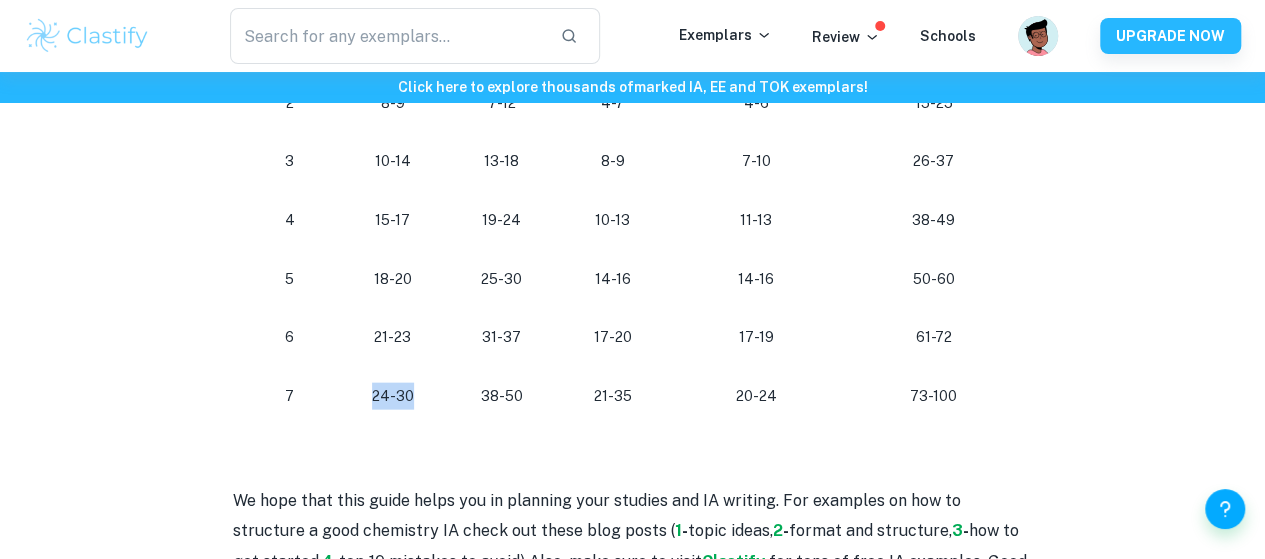 click on "24-30" at bounding box center [392, 396] 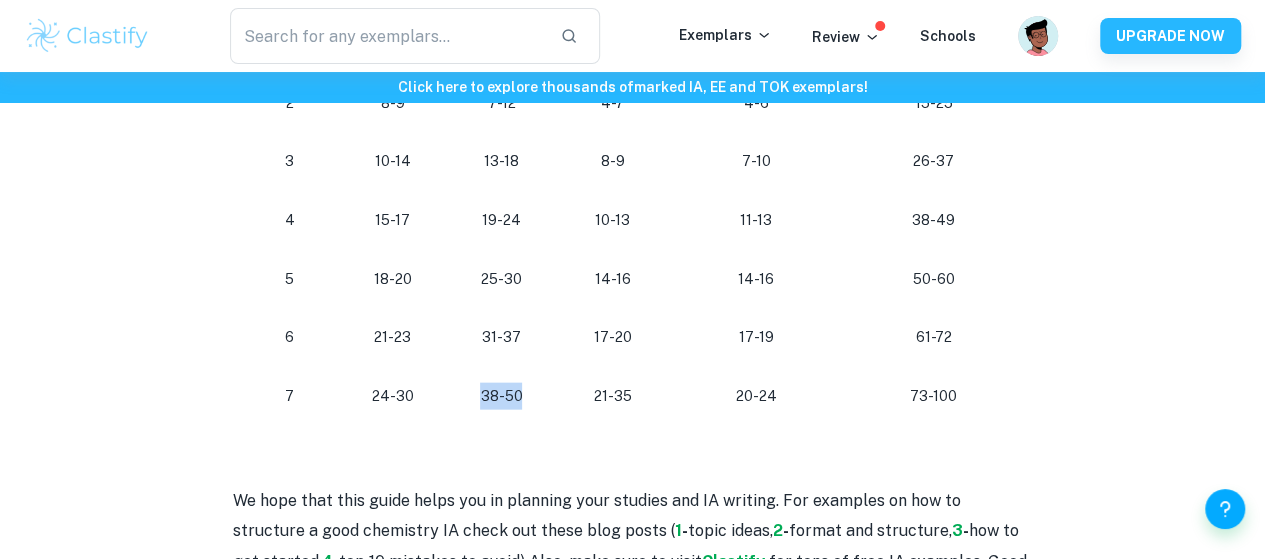 drag, startPoint x: 486, startPoint y: 413, endPoint x: 521, endPoint y: 411, distance: 35.057095 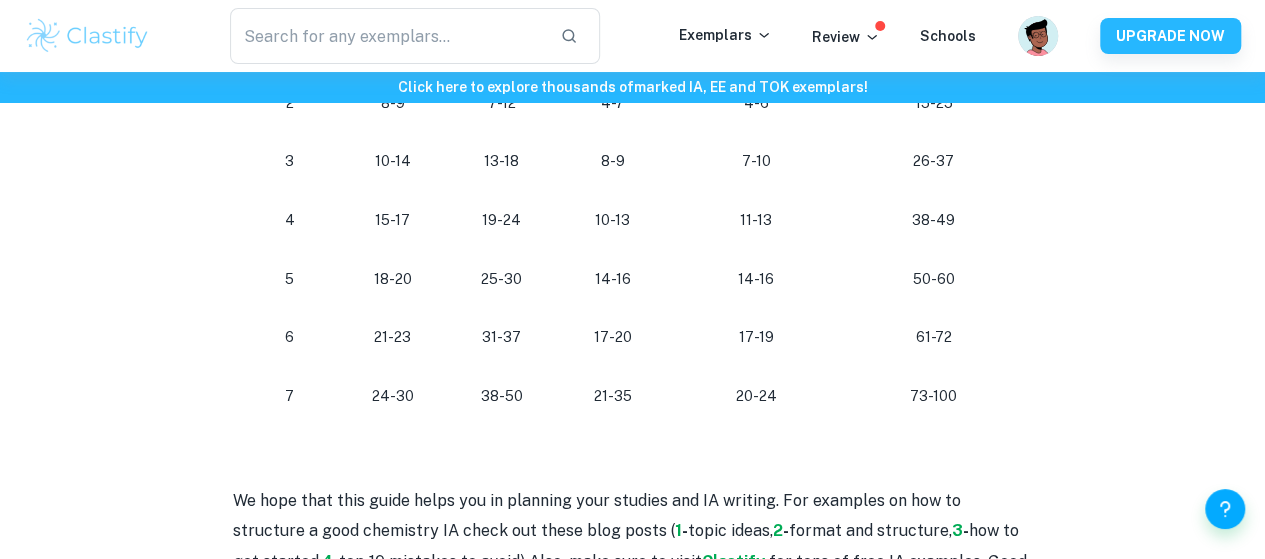 click at bounding box center (633, 471) 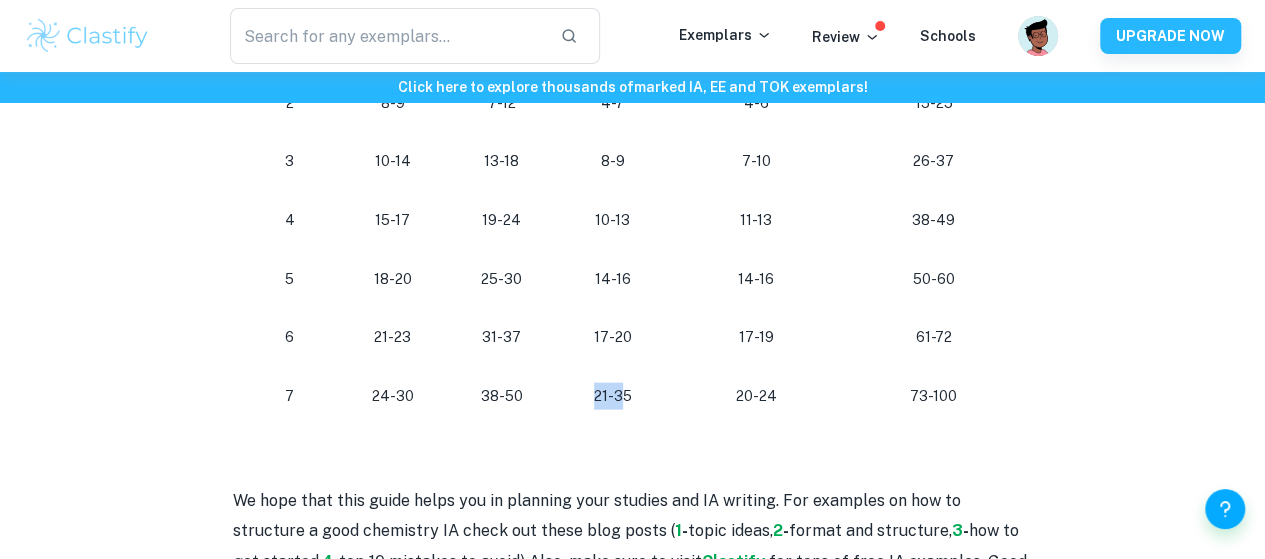 drag, startPoint x: 590, startPoint y: 393, endPoint x: 627, endPoint y: 393, distance: 37 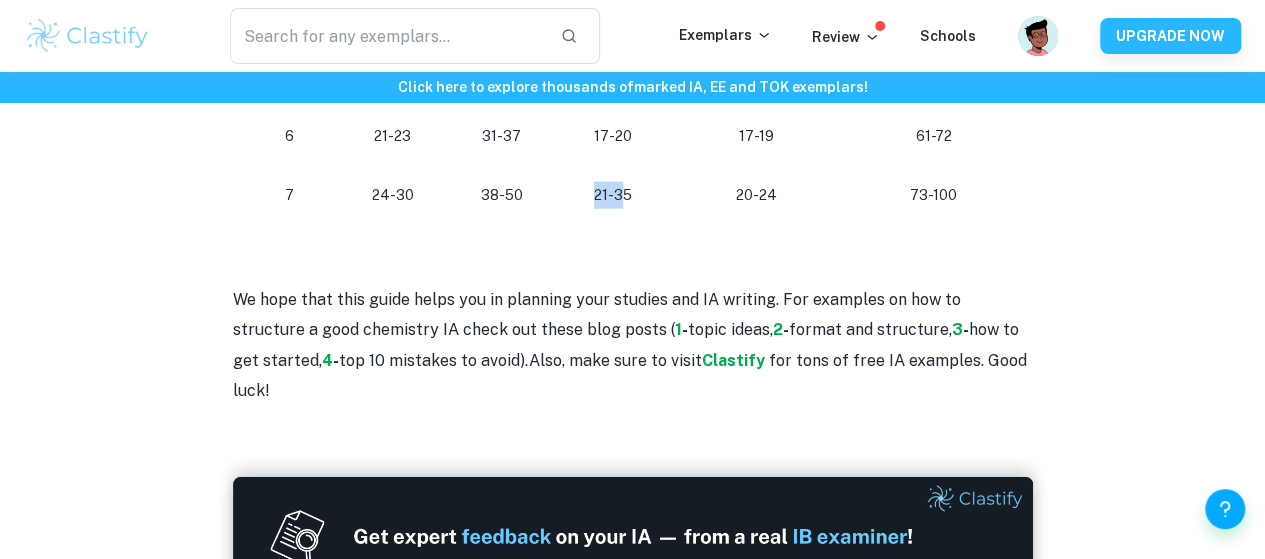 scroll, scrollTop: 2223, scrollLeft: 0, axis: vertical 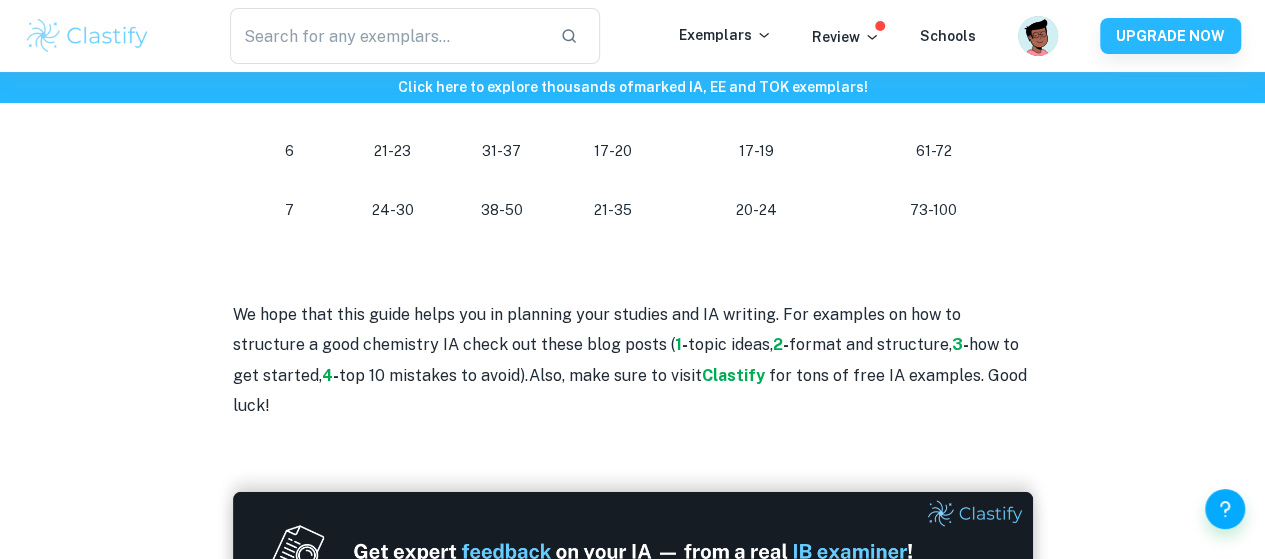 click on "17-20" at bounding box center [613, 151] 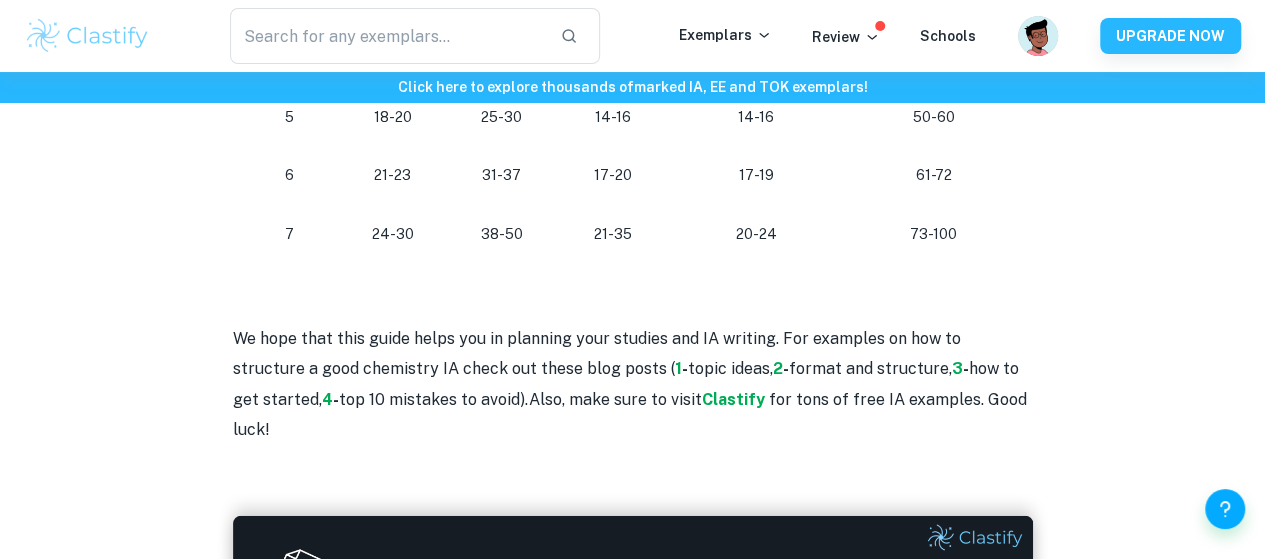 scroll, scrollTop: 2198, scrollLeft: 0, axis: vertical 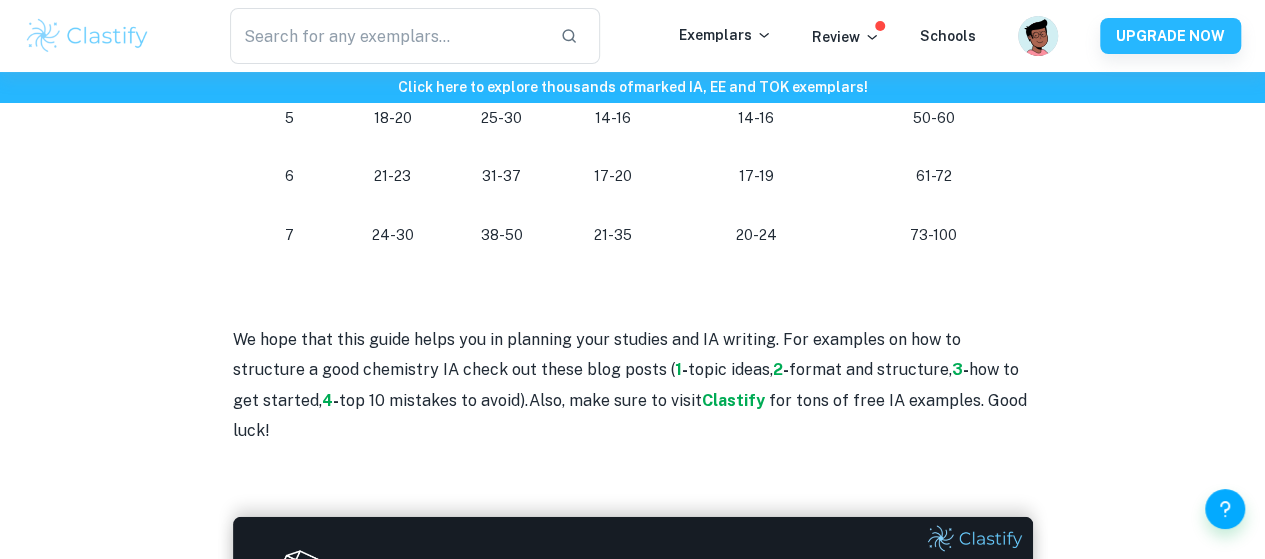 click on "21-35" at bounding box center (613, 235) 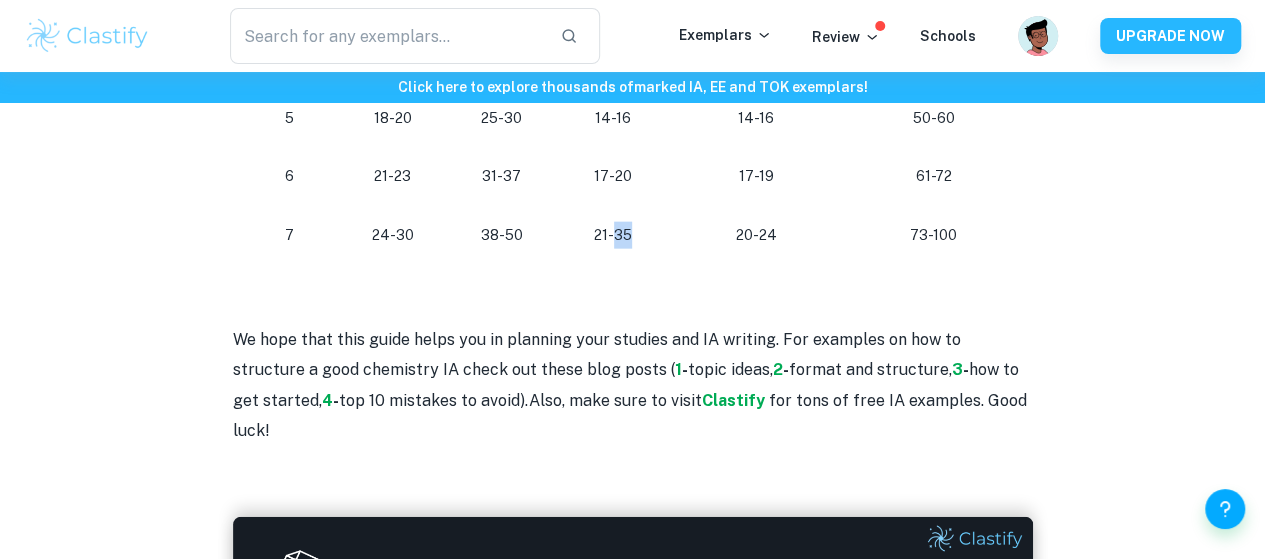 click on "21-35" at bounding box center [613, 235] 